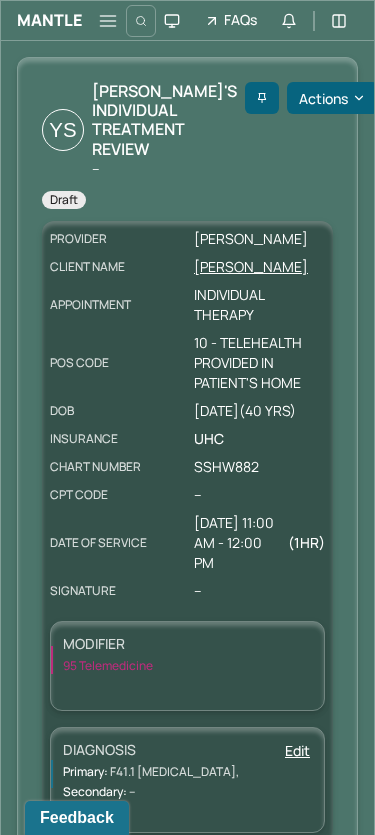 scroll, scrollTop: 0, scrollLeft: 0, axis: both 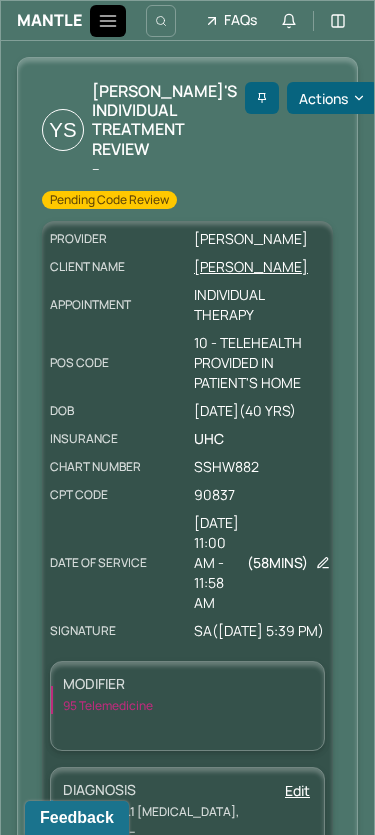 click at bounding box center [108, 21] 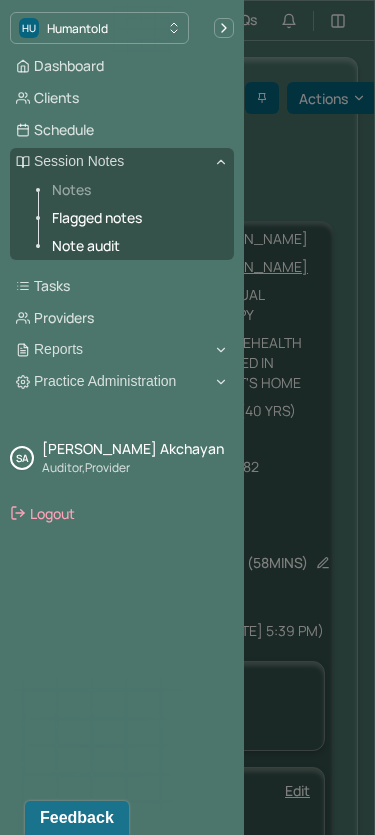 click on "Notes" at bounding box center (135, 190) 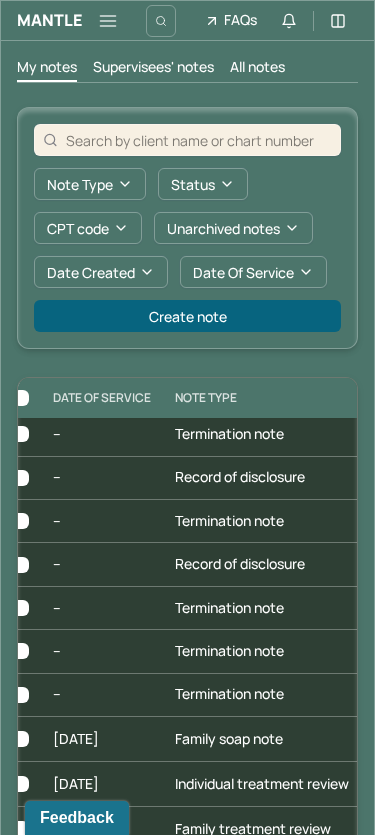 scroll, scrollTop: 149, scrollLeft: 20, axis: both 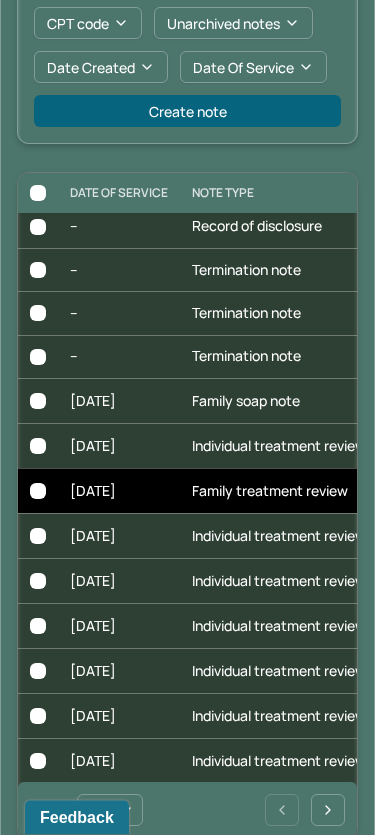 click on "Family treatment review" at bounding box center (279, 491) 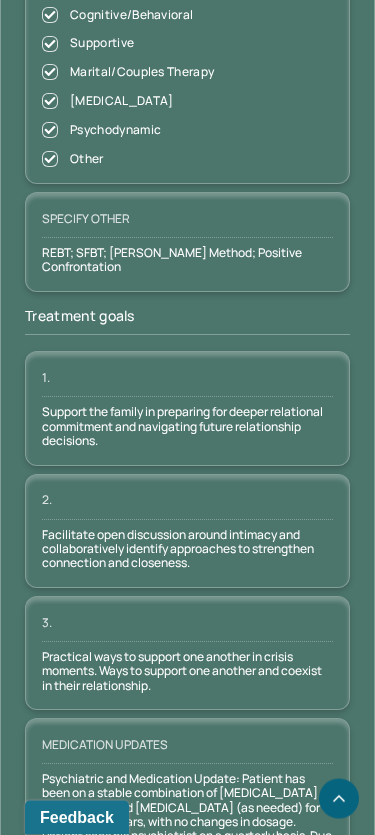 scroll, scrollTop: 6892, scrollLeft: 0, axis: vertical 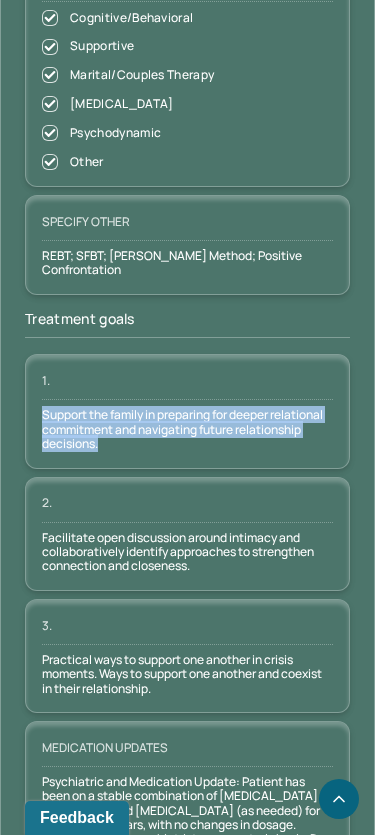 drag, startPoint x: 115, startPoint y: 343, endPoint x: 32, endPoint y: 310, distance: 89.31965 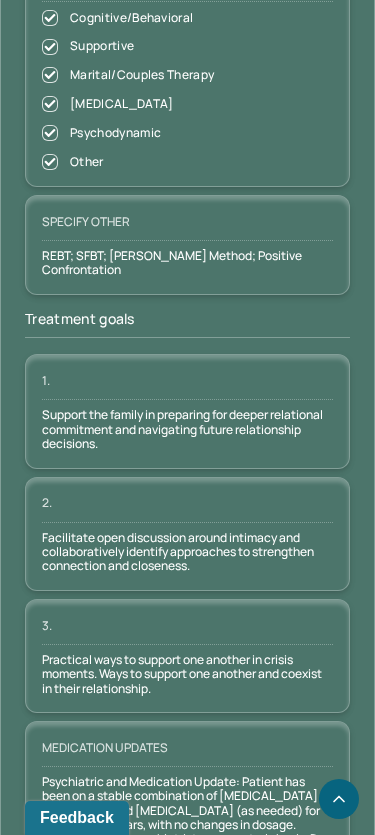 click on "Facilitate open discussion around intimacy and collaboratively identify approaches to strengthen connection and closeness." at bounding box center (187, 552) 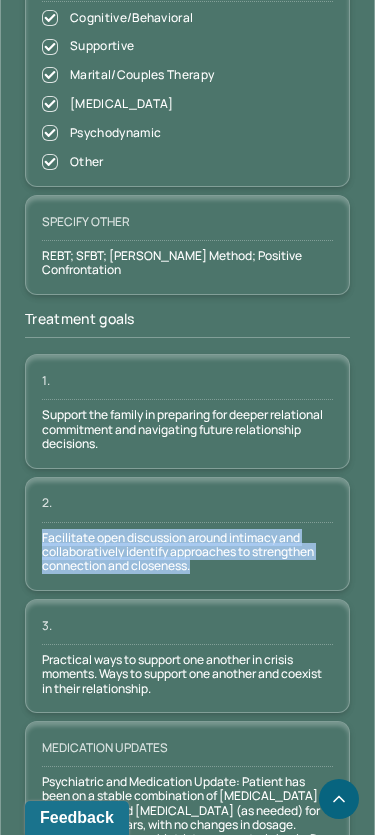 drag, startPoint x: 197, startPoint y: 460, endPoint x: 43, endPoint y: 425, distance: 157.9272 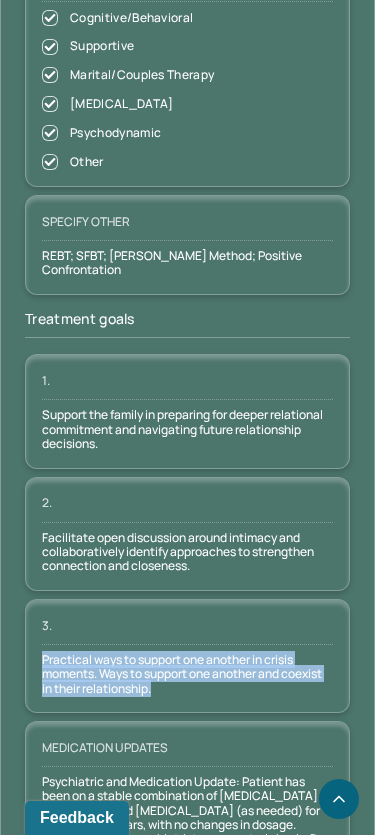 drag, startPoint x: 168, startPoint y: 583, endPoint x: 36, endPoint y: 548, distance: 136.56134 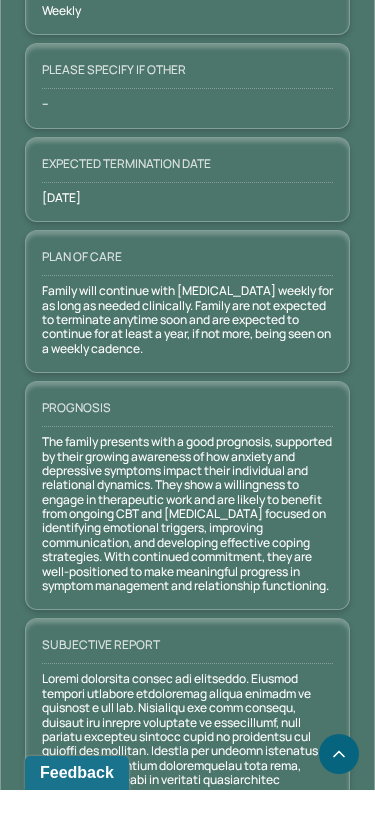 scroll, scrollTop: 7934, scrollLeft: 0, axis: vertical 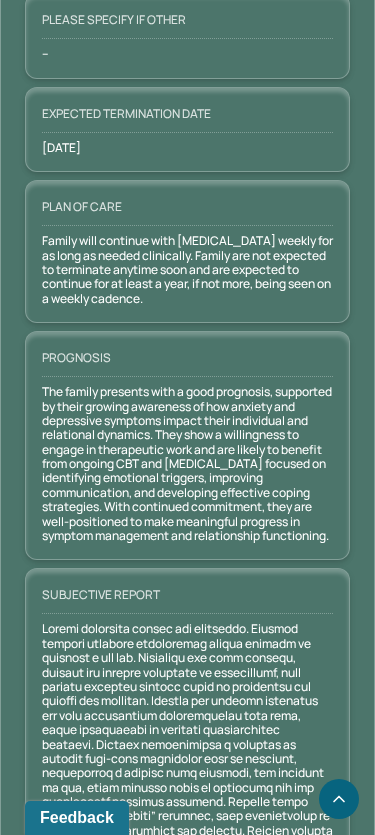 drag, startPoint x: 189, startPoint y: 419, endPoint x: 36, endPoint y: 264, distance: 217.79349 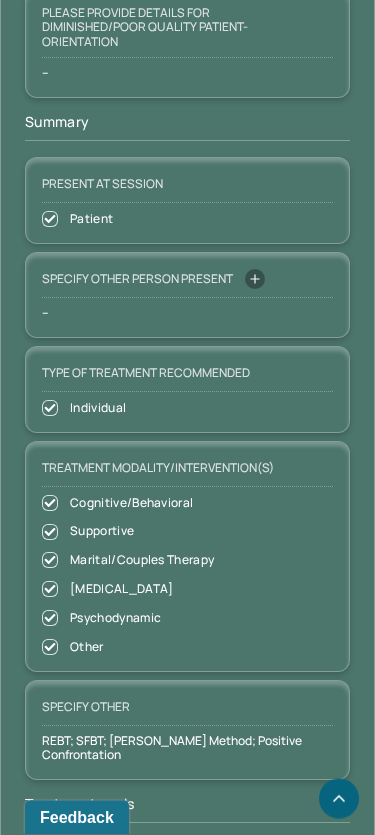 scroll, scrollTop: 6407, scrollLeft: 0, axis: vertical 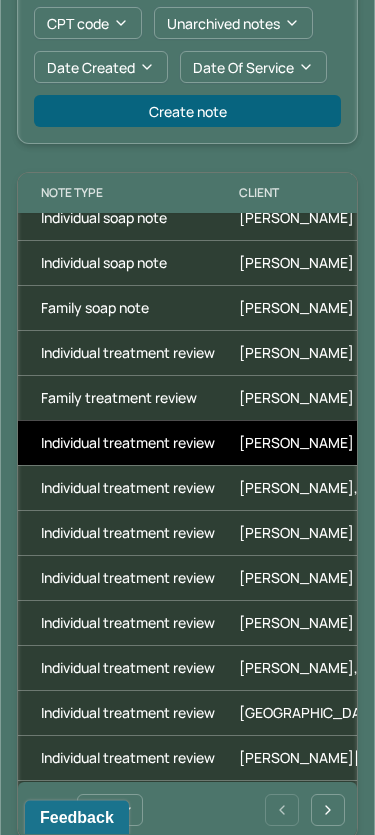 click on "Individual treatment review" at bounding box center (128, 443) 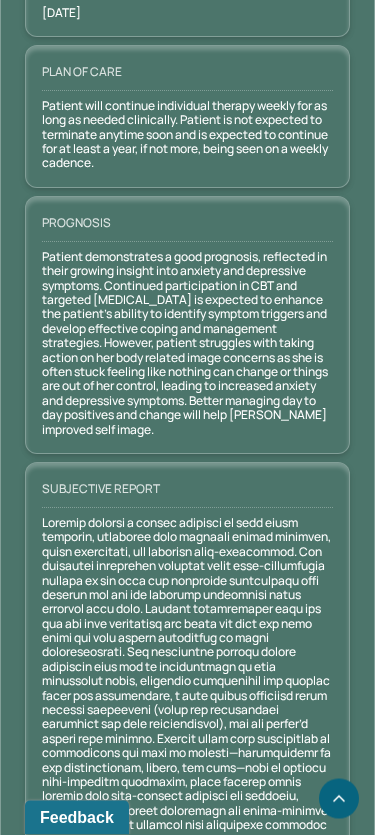 scroll, scrollTop: 7824, scrollLeft: 0, axis: vertical 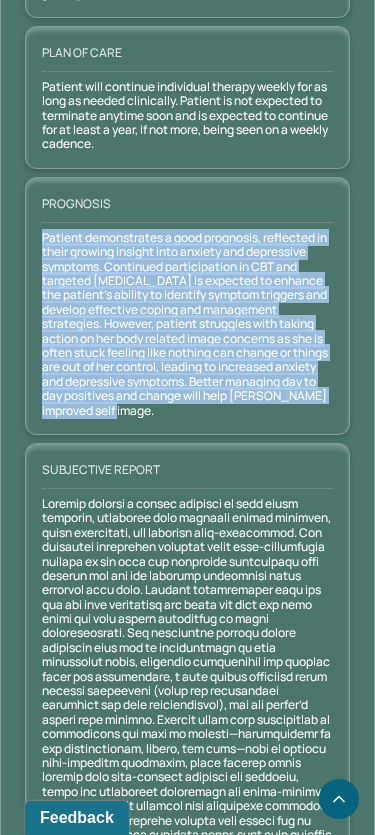 drag, startPoint x: 163, startPoint y: 389, endPoint x: 32, endPoint y: 240, distance: 198.39859 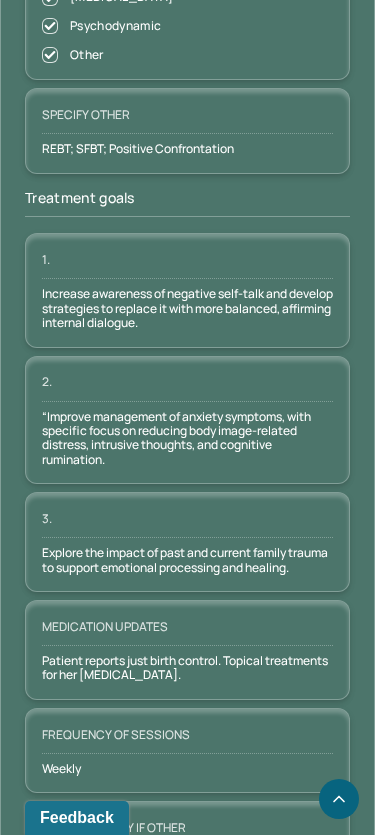 scroll, scrollTop: 6860, scrollLeft: 0, axis: vertical 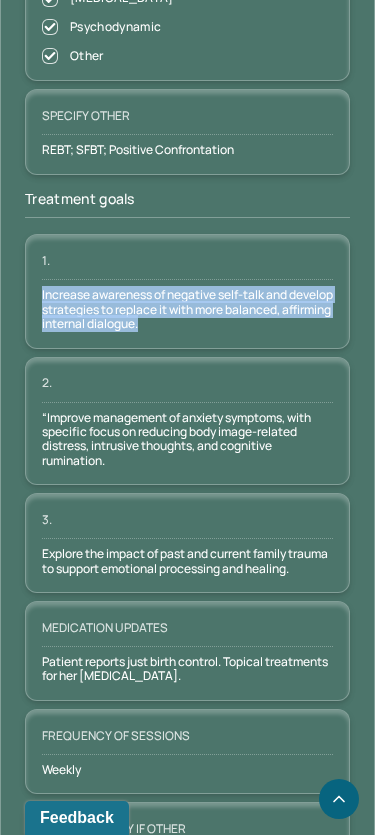 drag, startPoint x: 208, startPoint y: 310, endPoint x: 38, endPoint y: 276, distance: 173.36667 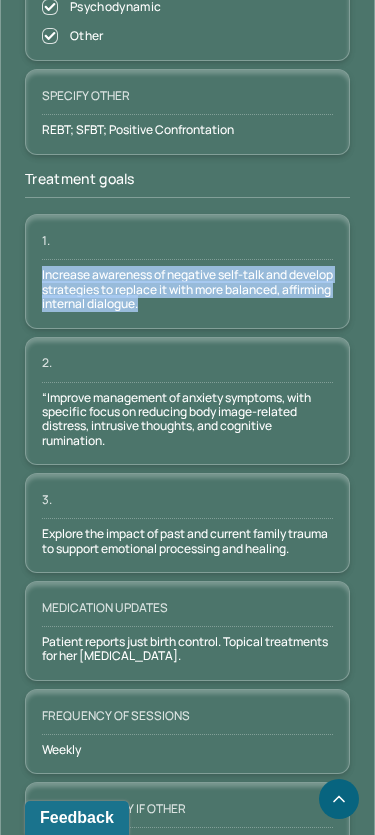 click on "2. “Improve management of anxiety symptoms, with specific focus on reducing body image-related distress, intrusive thoughts, and cognitive rumination." at bounding box center [187, 401] 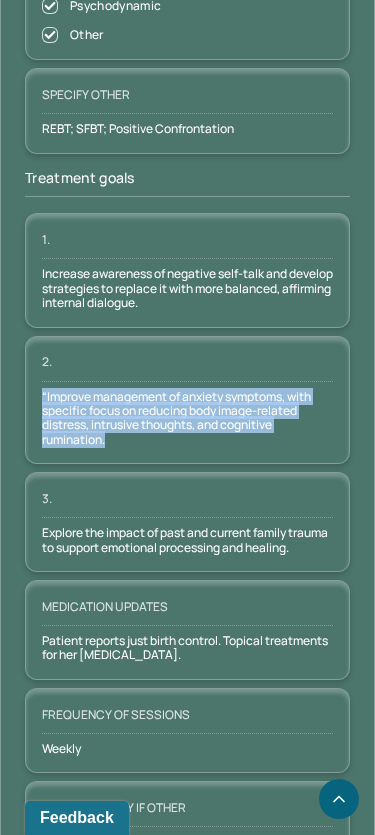 drag, startPoint x: 112, startPoint y: 425, endPoint x: 38, endPoint y: 373, distance: 90.44335 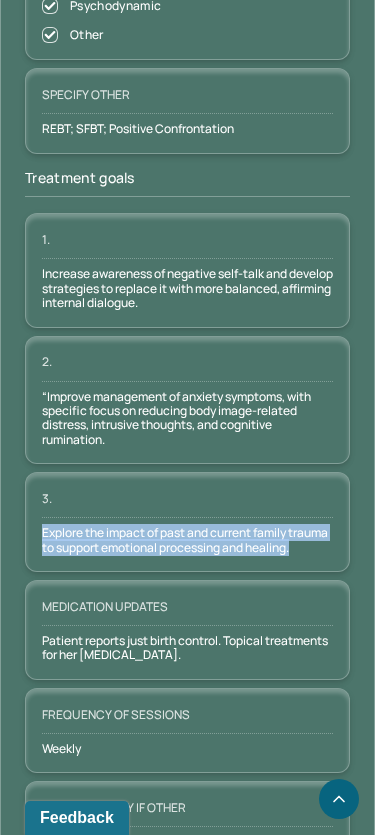 drag, startPoint x: 99, startPoint y: 546, endPoint x: 33, endPoint y: 500, distance: 80.44874 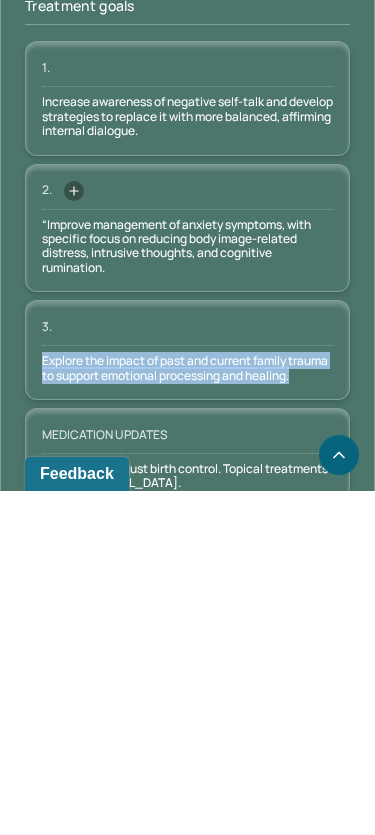 scroll, scrollTop: 7054, scrollLeft: 0, axis: vertical 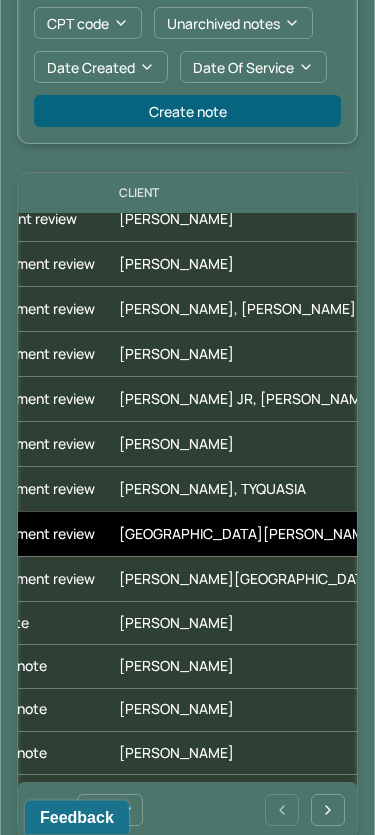 click on "[GEOGRAPHIC_DATA][PERSON_NAME][GEOGRAPHIC_DATA]" at bounding box center (320, 534) 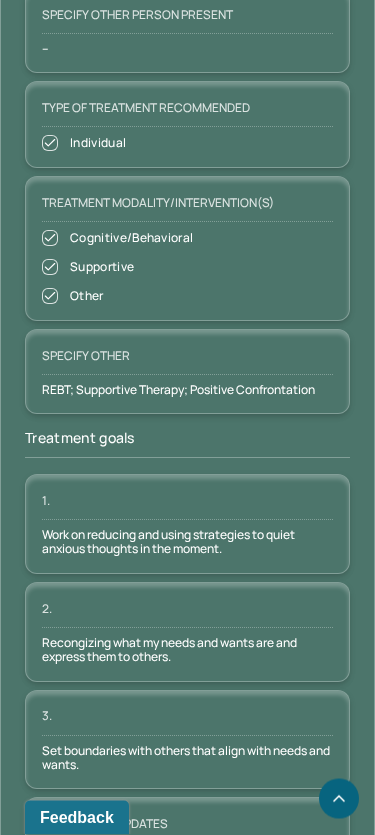 scroll, scrollTop: 6153, scrollLeft: 0, axis: vertical 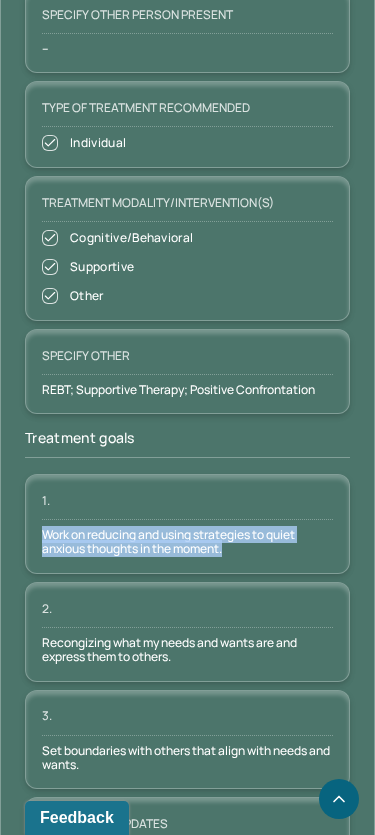 drag, startPoint x: 241, startPoint y: 382, endPoint x: 31, endPoint y: 373, distance: 210.19276 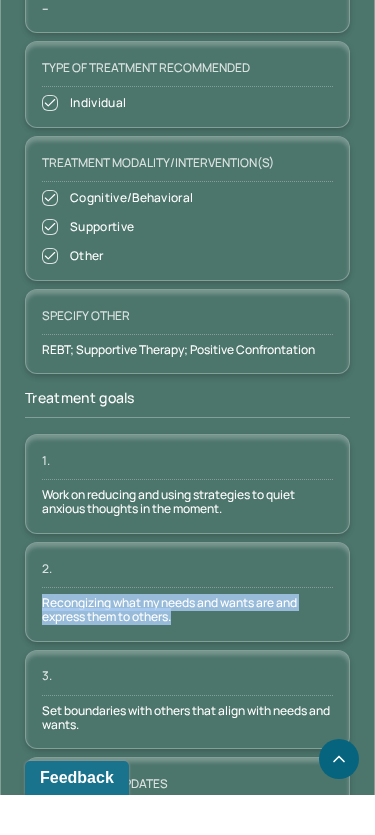 scroll, scrollTop: 6193, scrollLeft: 0, axis: vertical 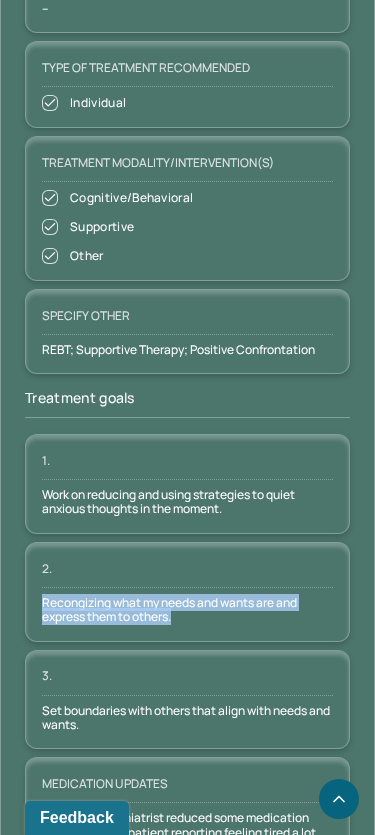drag, startPoint x: 186, startPoint y: 454, endPoint x: 40, endPoint y: 435, distance: 147.23111 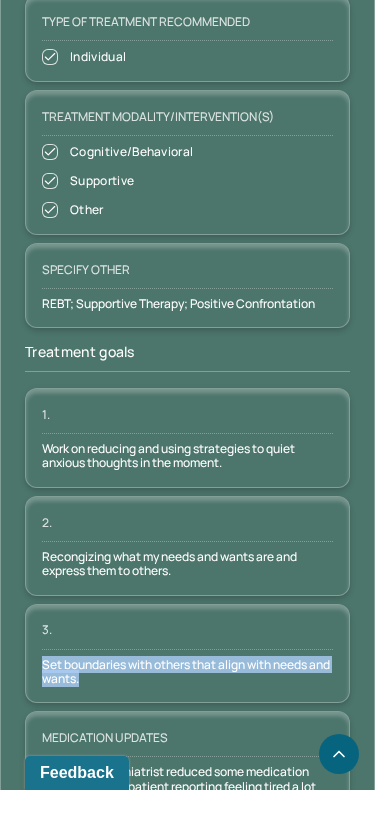 scroll, scrollTop: 6239, scrollLeft: 0, axis: vertical 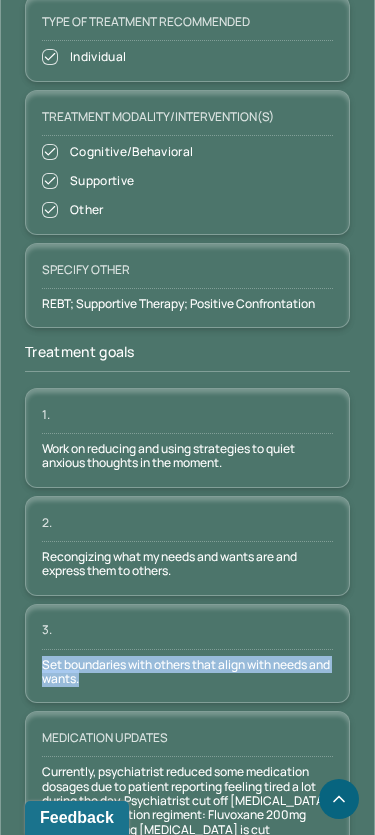 drag, startPoint x: 115, startPoint y: 518, endPoint x: 31, endPoint y: 490, distance: 88.54378 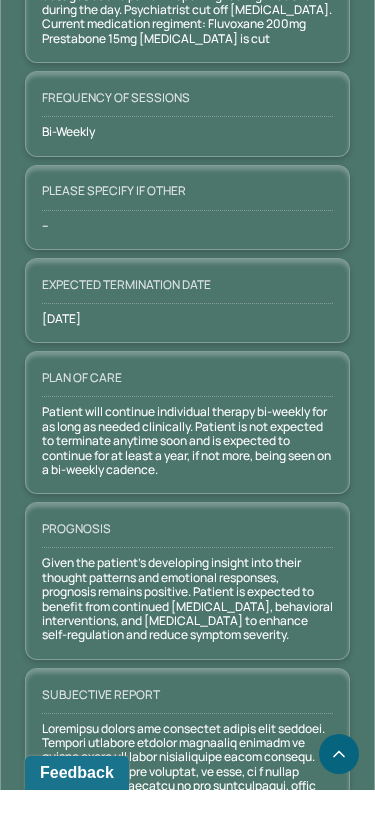 scroll, scrollTop: 7003, scrollLeft: 0, axis: vertical 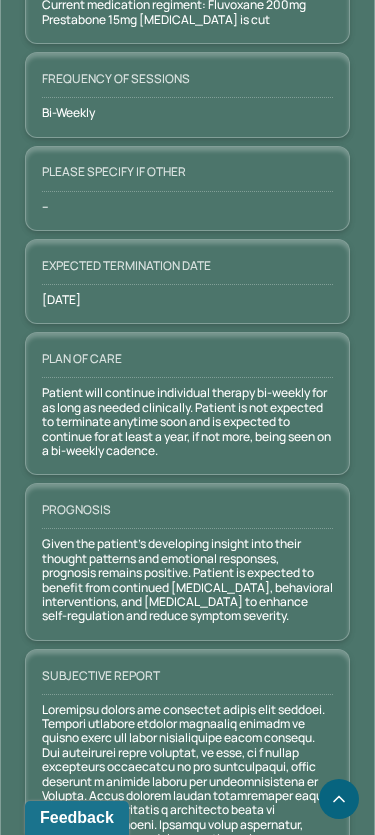 drag, startPoint x: 107, startPoint y: 455, endPoint x: 40, endPoint y: 368, distance: 109.80892 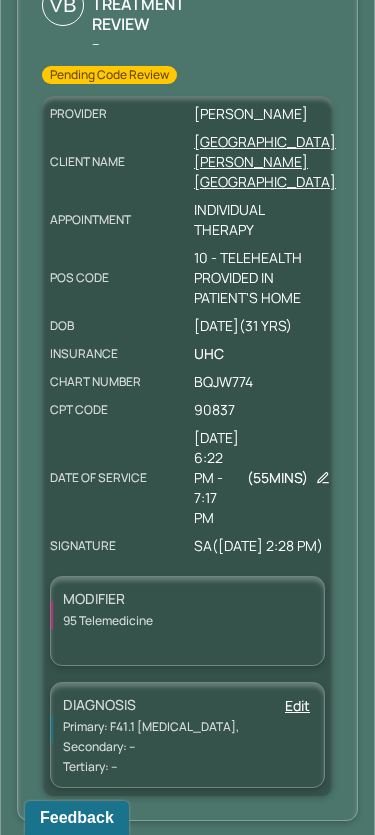 scroll, scrollTop: 0, scrollLeft: 0, axis: both 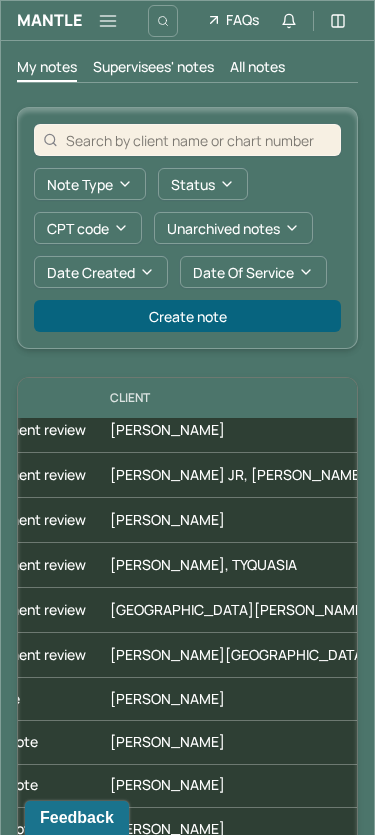 drag, startPoint x: 372, startPoint y: 429, endPoint x: 217, endPoint y: 553, distance: 198.49686 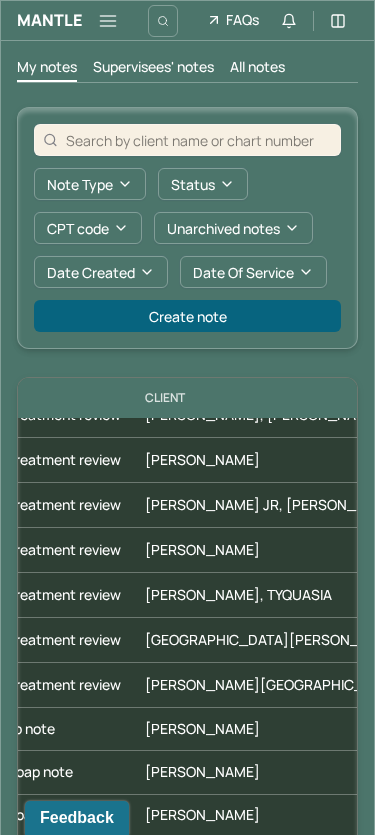 click on "HU Humantold Dashboard Clients Schedule Session Notes Tasks Providers Reports Practice Administration SA [PERSON_NAME] auditor,provider Logout Mantle Notes(493)  FAQs Theme SA [PERSON_NAME] My notes Supervisees' notes All notes Note type Status CPT code Unarchived notes Date Created Date Of Service Create note DATE OF SERVICE NOTE TYPE CLIENT CPT CODE CLINICIAN CREATED ON STATUS INSURANCE PROVIDER -- Termination note DEB, [PERSON_NAME] -- [PERSON_NAME] [DATE] Coded BCBS -- Termination note [PERSON_NAME] -- [PERSON_NAME] [DATE] Coded CARE -- Termination note [PERSON_NAME] -- [PERSON_NAME] [DATE] Coded BCBS -- Termination note [PERSON_NAME] -- [PERSON_NAME] [DATE] Coded CARE -- Termination note [PERSON_NAME] -- [PERSON_NAME] [DATE] Coded BCBS -- Termination note [GEOGRAPHIC_DATA][PERSON_NAME] -- [PERSON_NAME] [DATE] Coded AET -- Record of disclosure [PERSON_NAME], [PERSON_NAME] 99448 [PERSON_NAME] [DATE] Coded CARE -- Termination note -- [DATE] --" at bounding box center (187, 573) 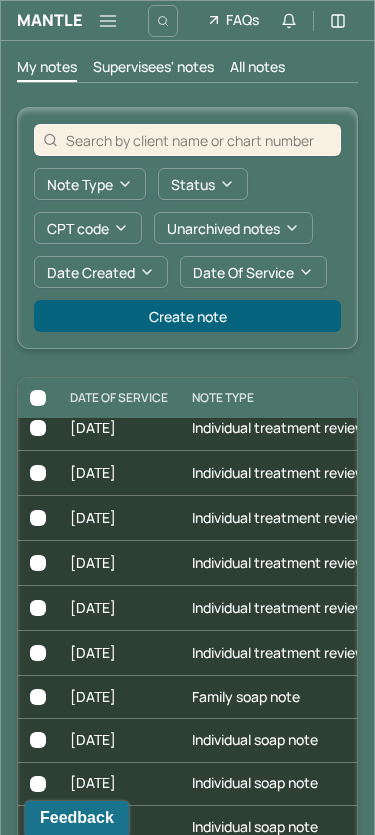 scroll, scrollTop: 896, scrollLeft: 0, axis: vertical 